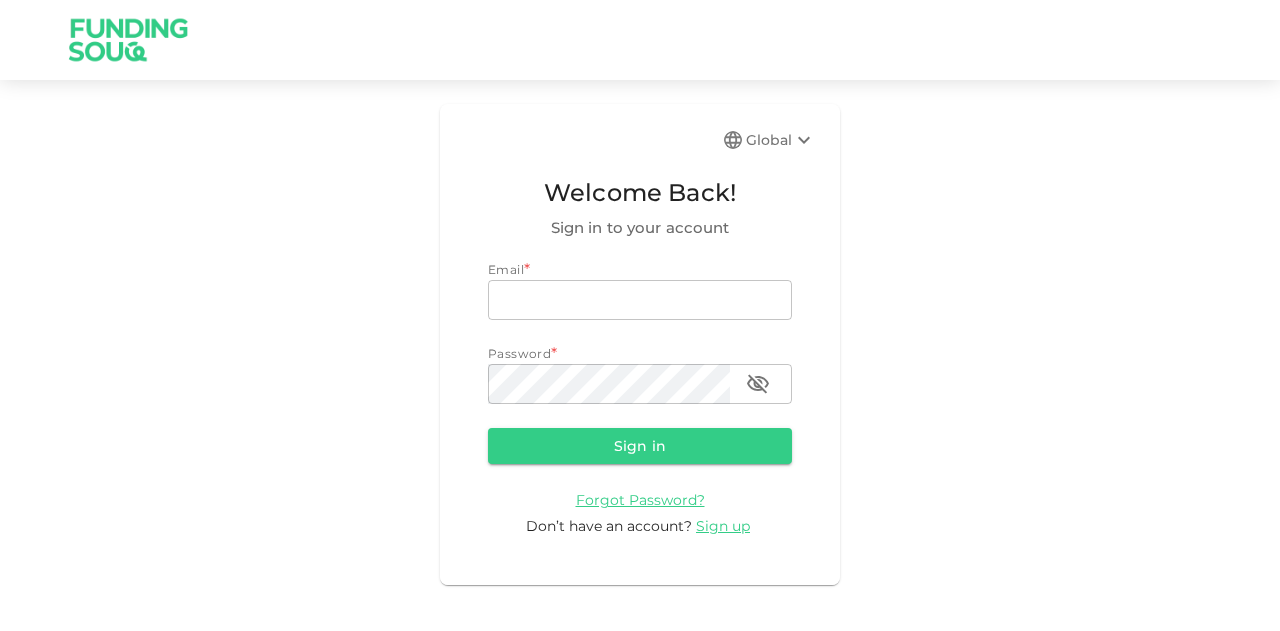 scroll, scrollTop: 0, scrollLeft: 0, axis: both 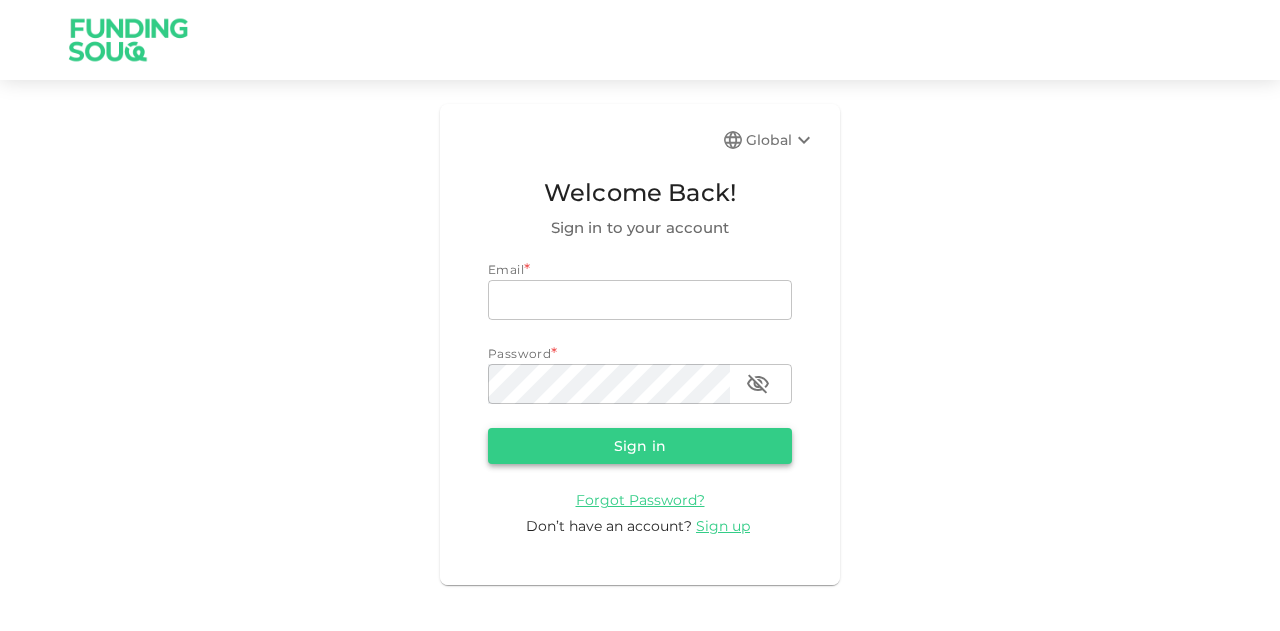 type on "[EMAIL_ADDRESS][PERSON_NAME][DOMAIN_NAME]" 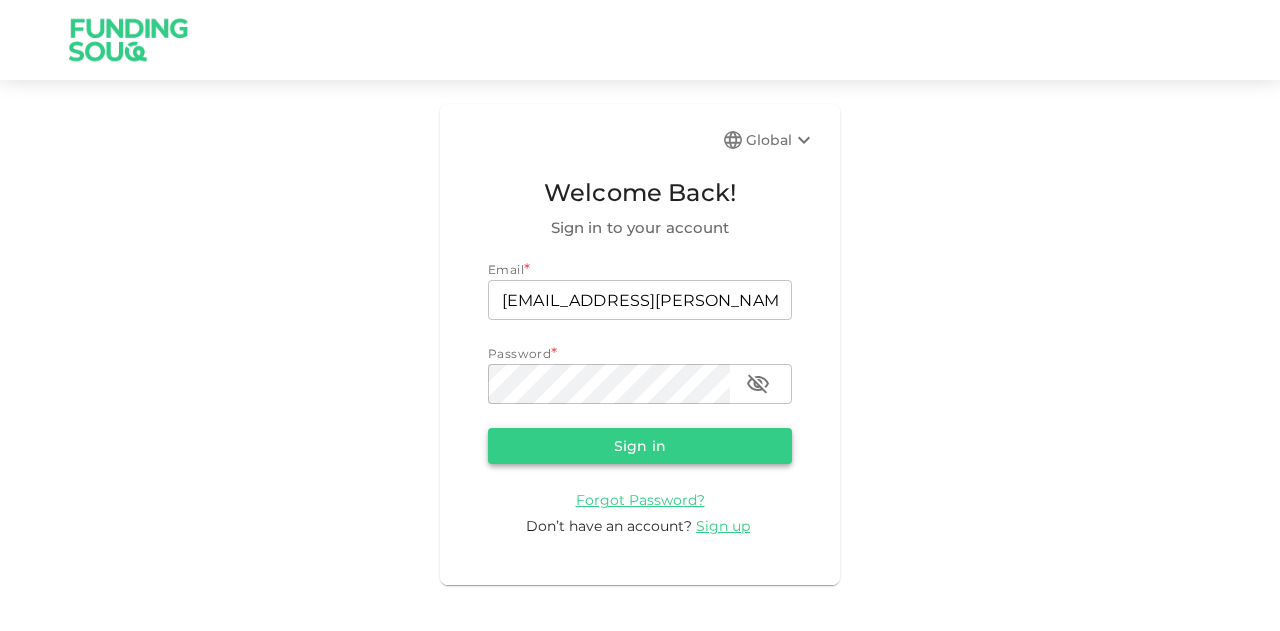 click on "Sign in" at bounding box center (640, 446) 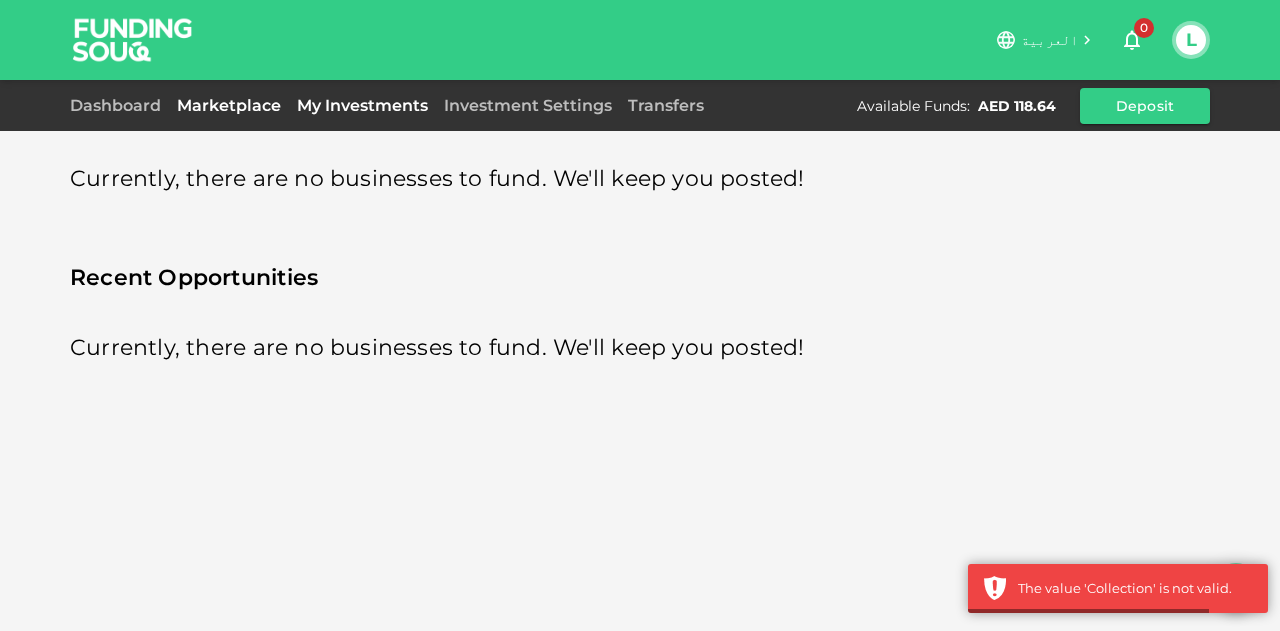 click on "My Investments" at bounding box center [362, 105] 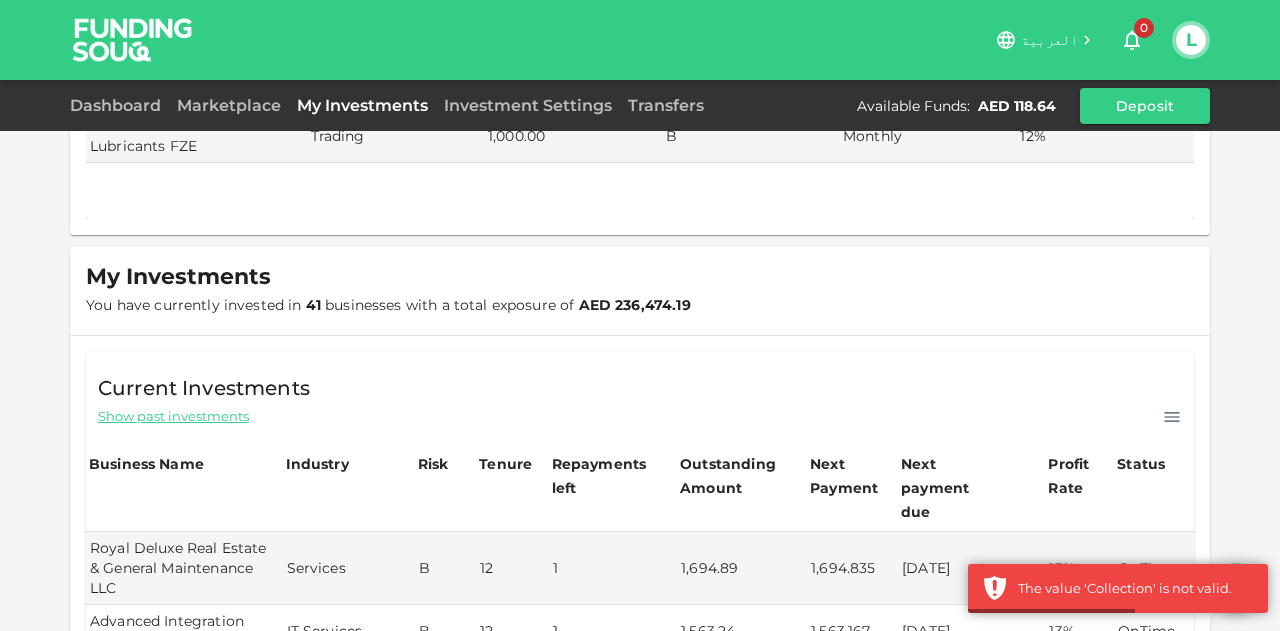 scroll, scrollTop: 600, scrollLeft: 0, axis: vertical 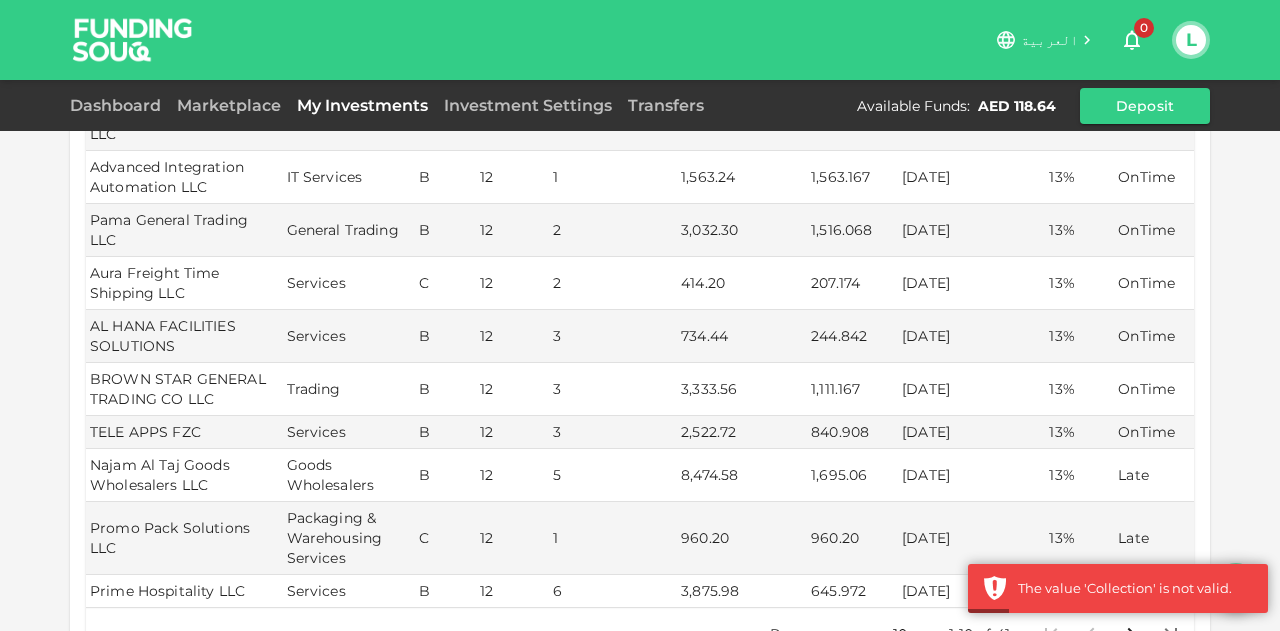click on "العربية 0 L Dashboard Marketplace My Investments Investment Settings Transfers Available Funds : AED   118.64 Deposit   My Orders Business Name Industry Amount Risk Rating Type Profit Rate SEAS Petrochemicals and Lubricants FZE  Trading 1,000.00 B Monthly 12%   My Investments   You have currently invested in   41   businesses with a total exposure of   AED 236,474.19   Current Investments Show past investments Business Name Industry Risk Tenure Repayments left Outstanding Amount Next Payment Next payment due Profit Rate Status Royal Deluxe Real Estate & General Maintenance LLC Services  B 12 1 1,694.89 1,694.835 22/07/2025 13% OnTime Advanced Integration Automation LLC IT Services B 12 1 1,563.24 1,563.167 28/07/2025 13% OnTime Pama General Trading LLC General Trading B 12 2 3,032.30 1,516.068 15/07/2025 13% OnTime Aura Freight Time Shipping LLC Services C 12 2 414.20 207.174 28/07/2025 13% OnTime AL HANA FACILITIES SOLUTIONS Services  B 12 3 734.44 244.842 28/07/2025 13% OnTime Trading B 12 3 13% B" at bounding box center (640, 315) 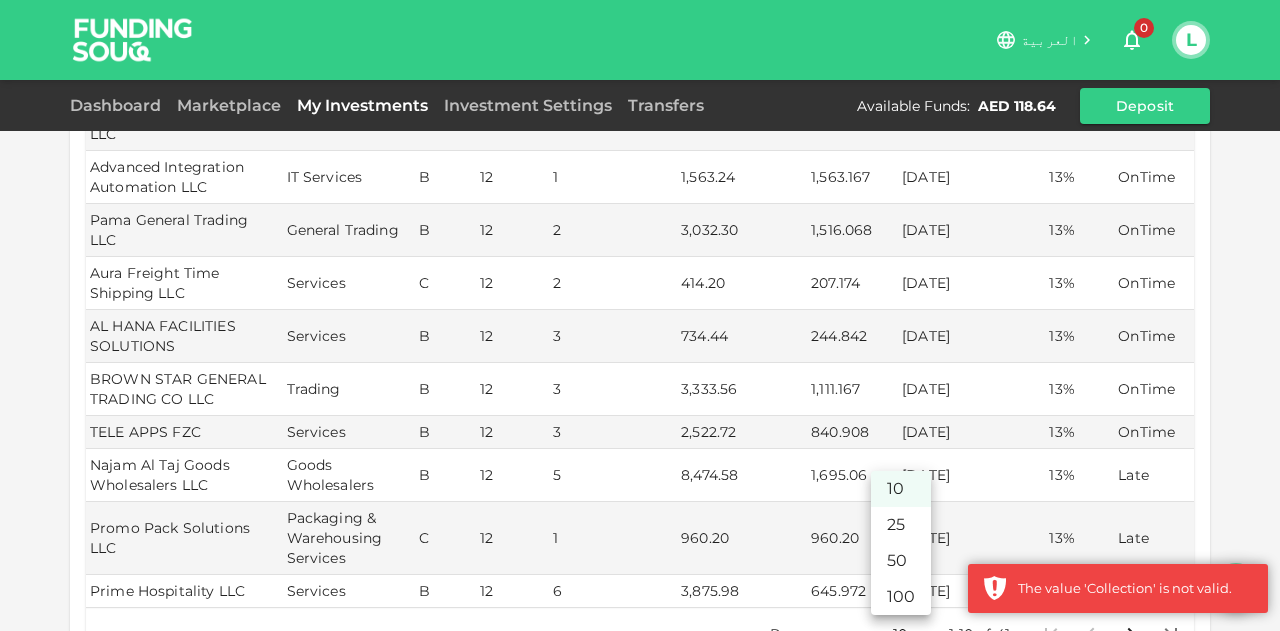 click on "50" at bounding box center [901, 561] 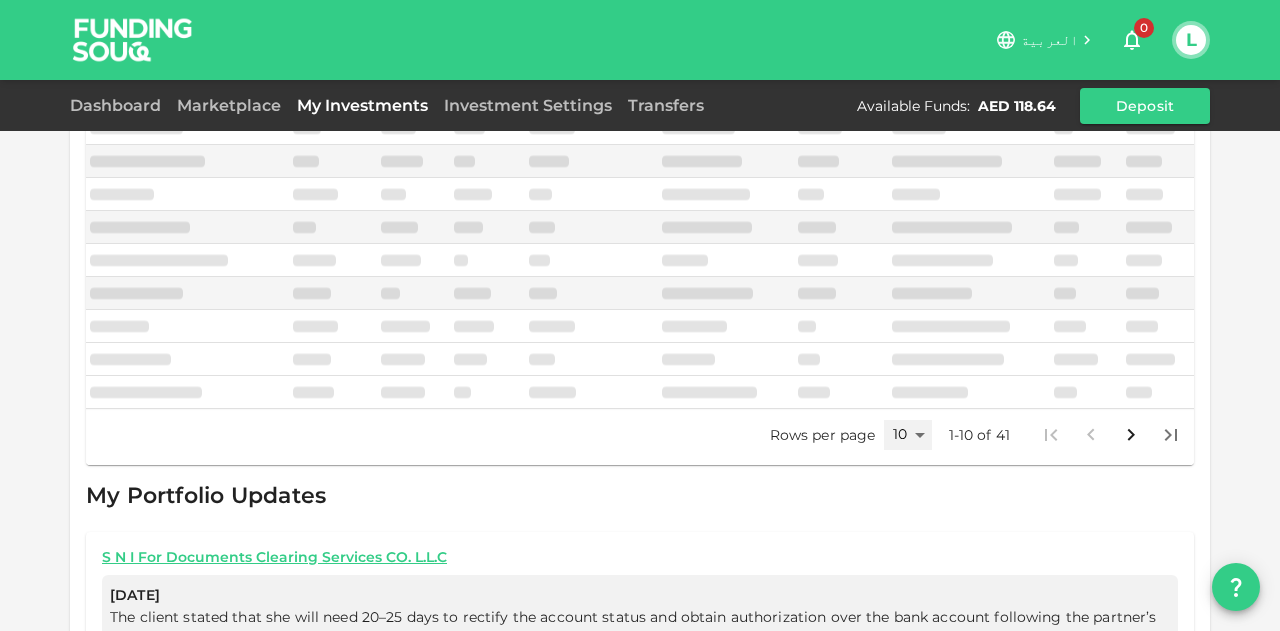 type on "50" 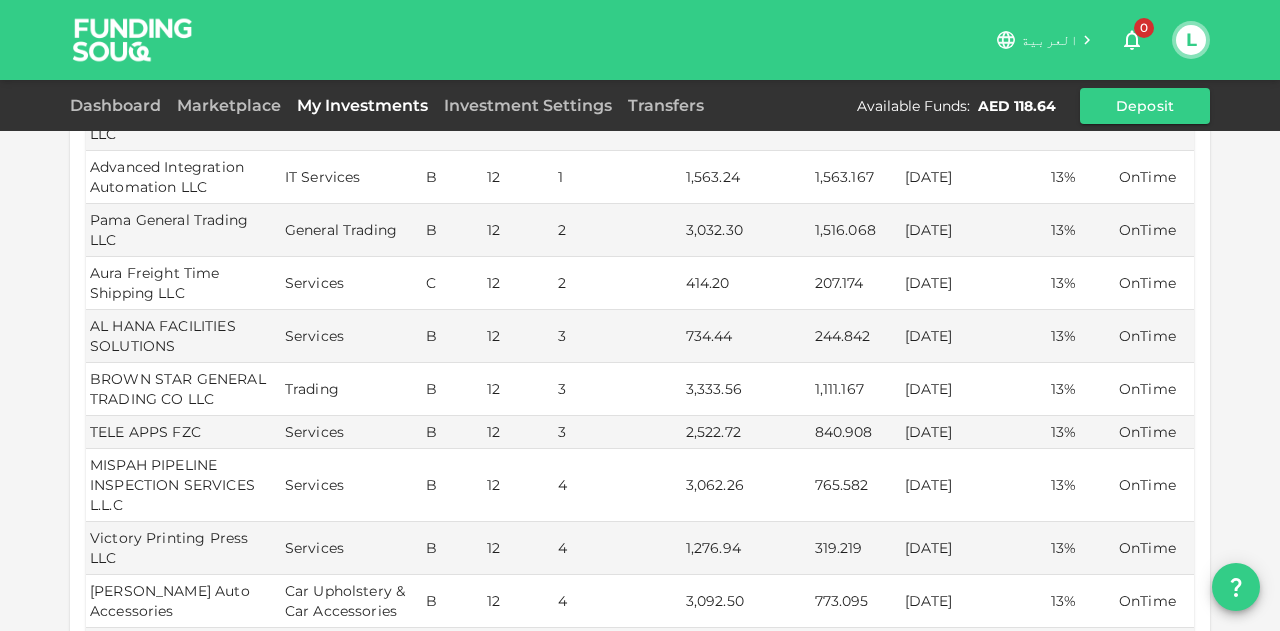 scroll, scrollTop: 500, scrollLeft: 0, axis: vertical 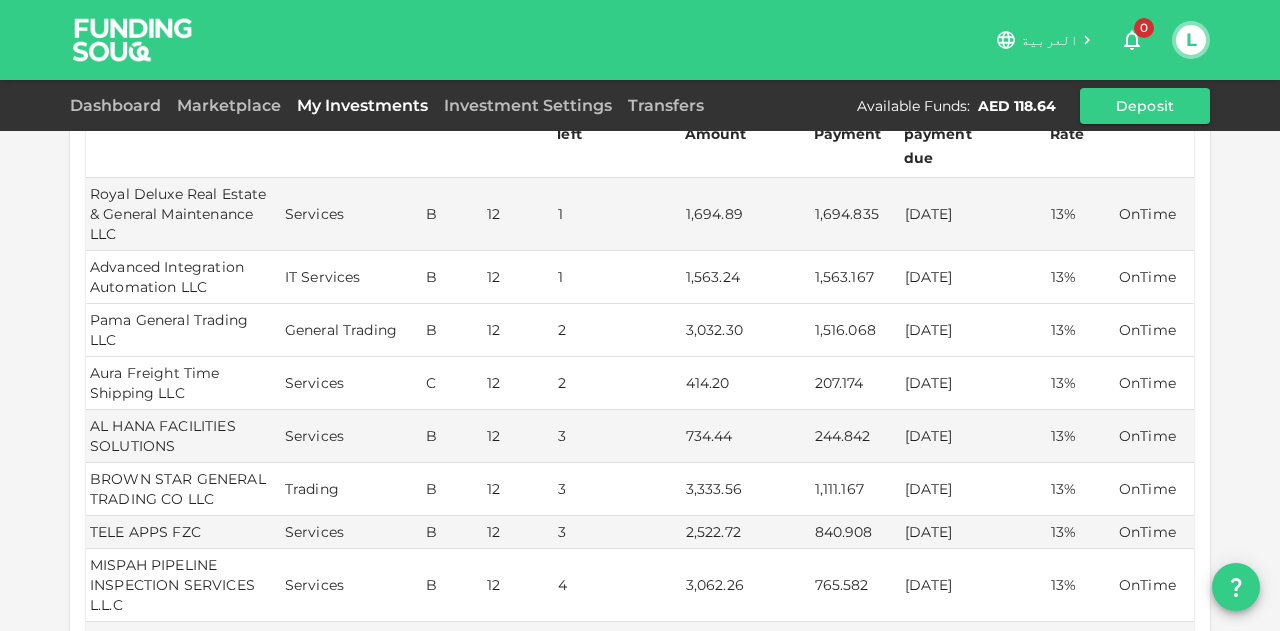 drag, startPoint x: 937, startPoint y: 301, endPoint x: 90, endPoint y: 291, distance: 847.059 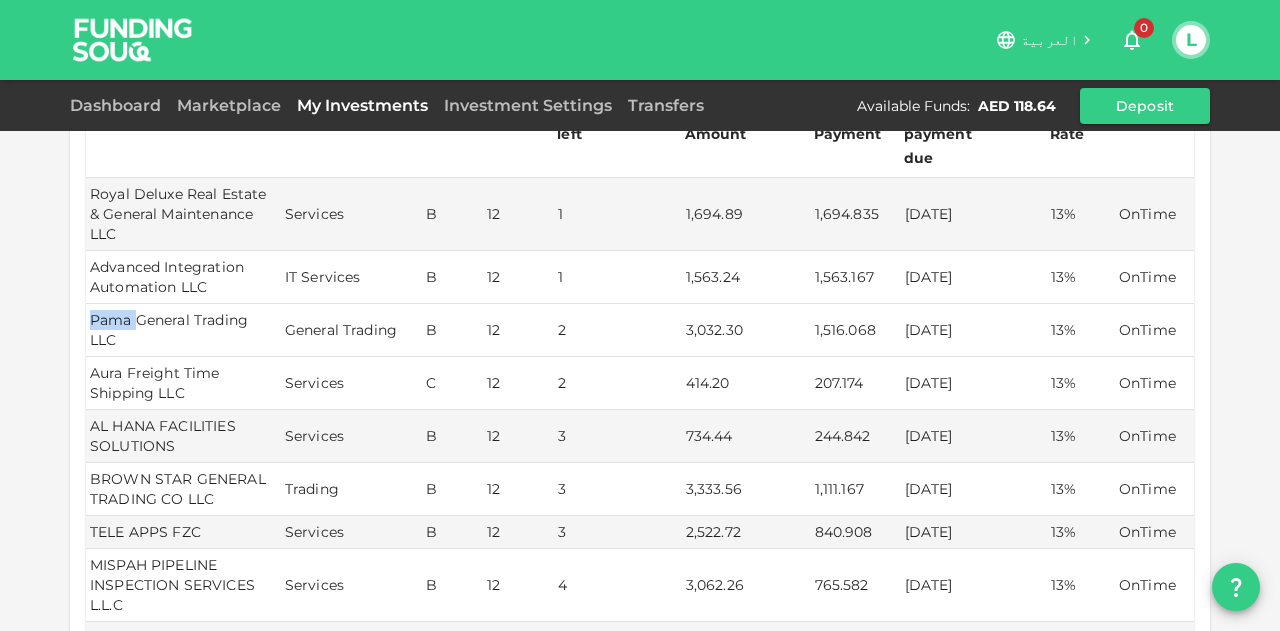 click on "Pama General Trading LLC" at bounding box center (183, 330) 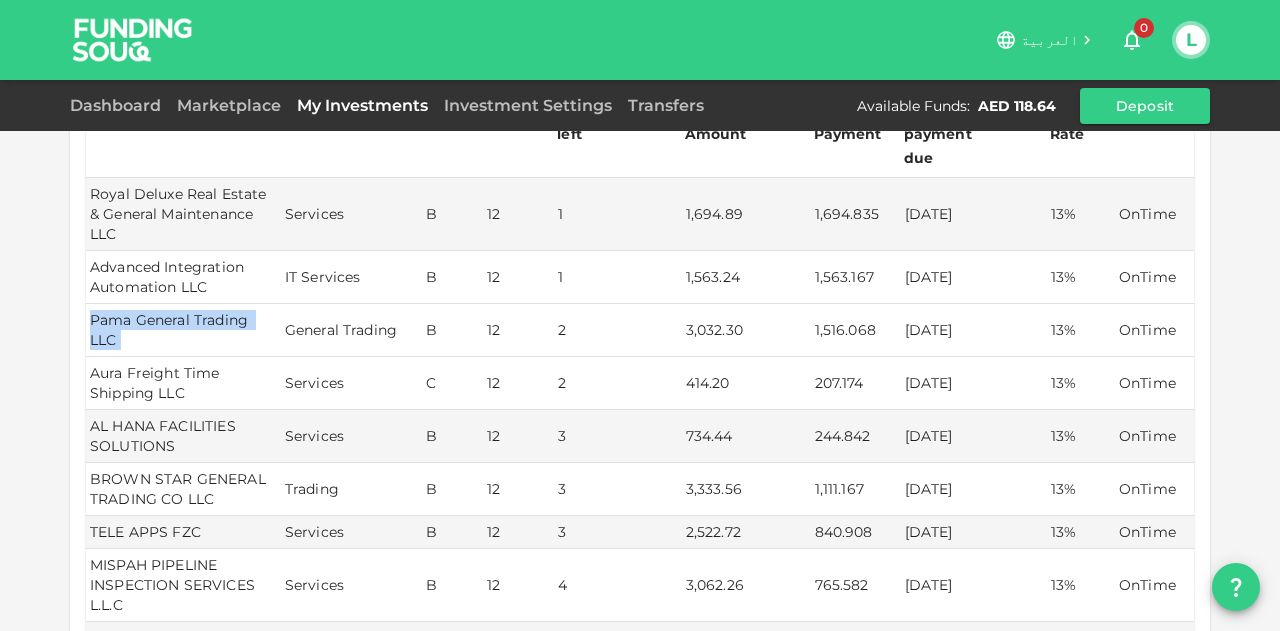 click on "Pama General Trading LLC" at bounding box center [183, 330] 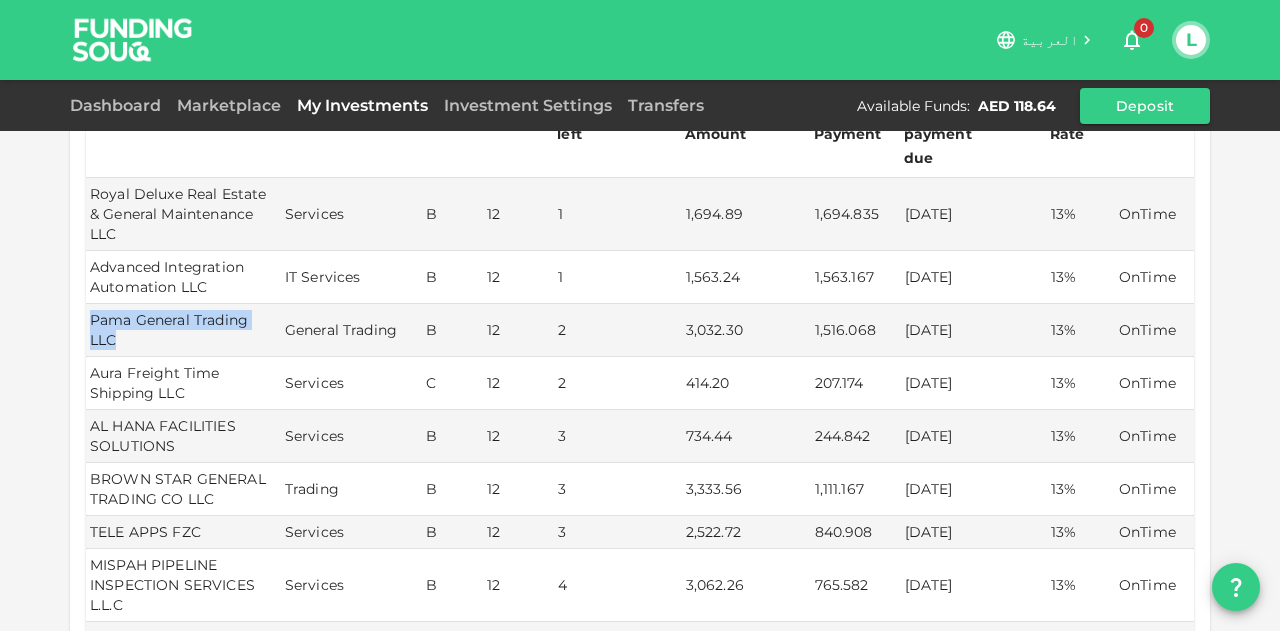 copy on "Pama General Trading LLC" 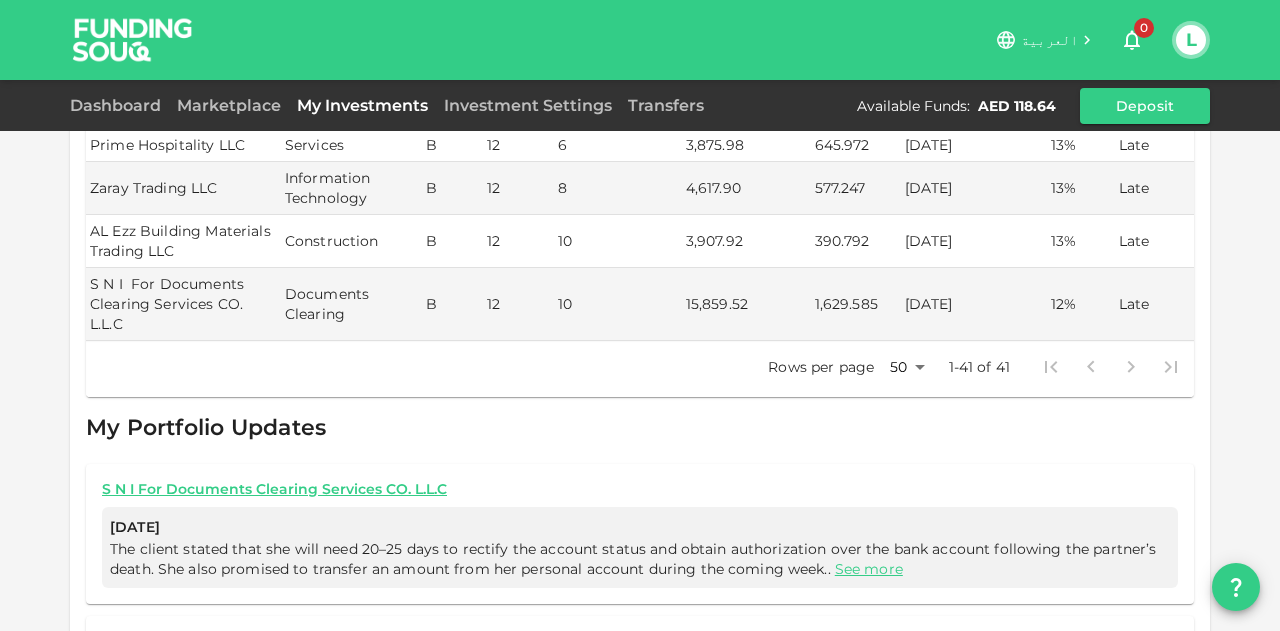 scroll, scrollTop: 2495, scrollLeft: 0, axis: vertical 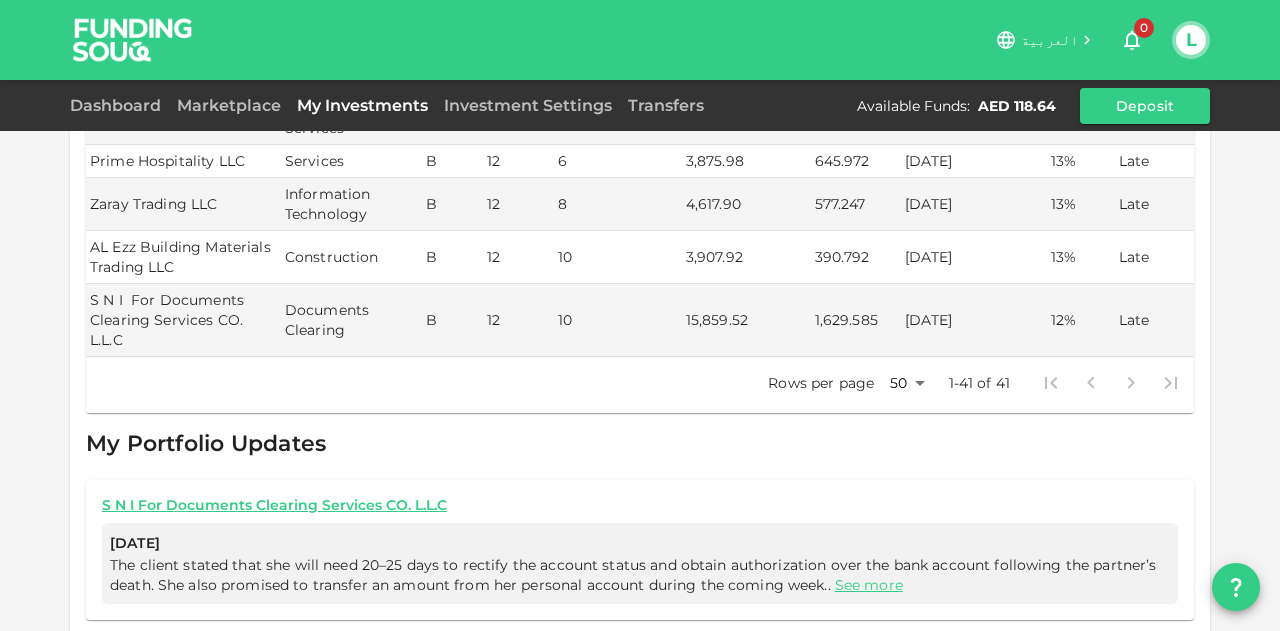 click on "The client stated that she will need 20–25 days to rectify the account status and obtain authorization over the bank account following the partner’s death. She also promised to transfer an amount from her personal account during the coming week.. See more" at bounding box center [633, 575] 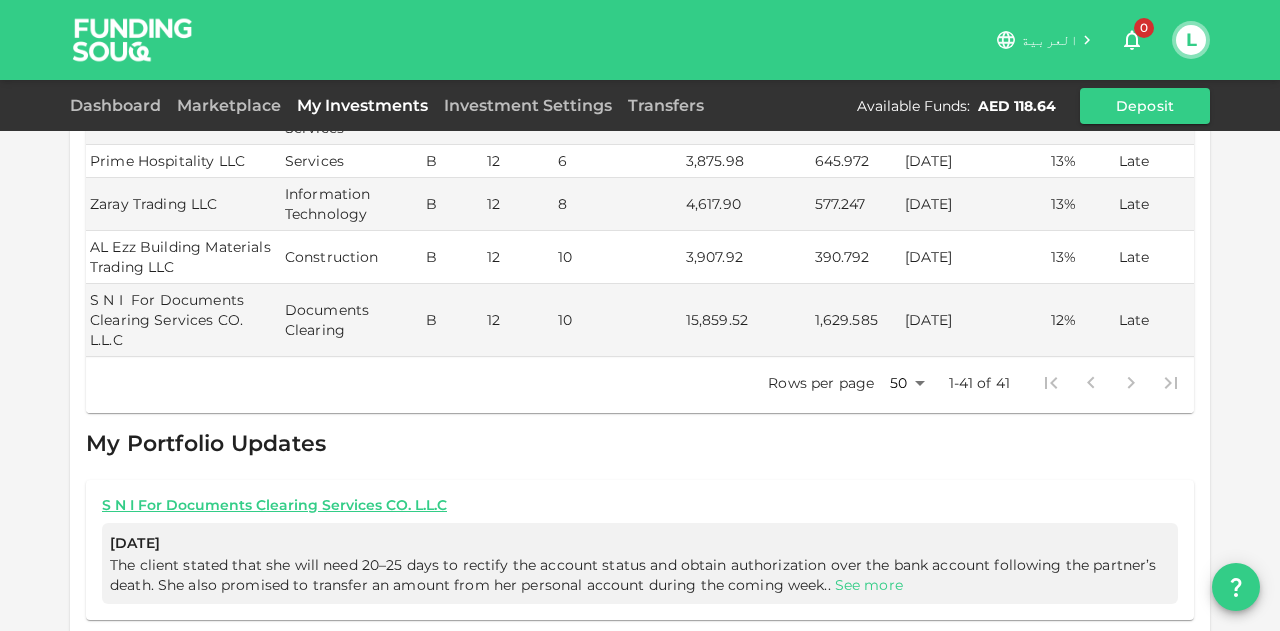 click on "See more" at bounding box center (869, 585) 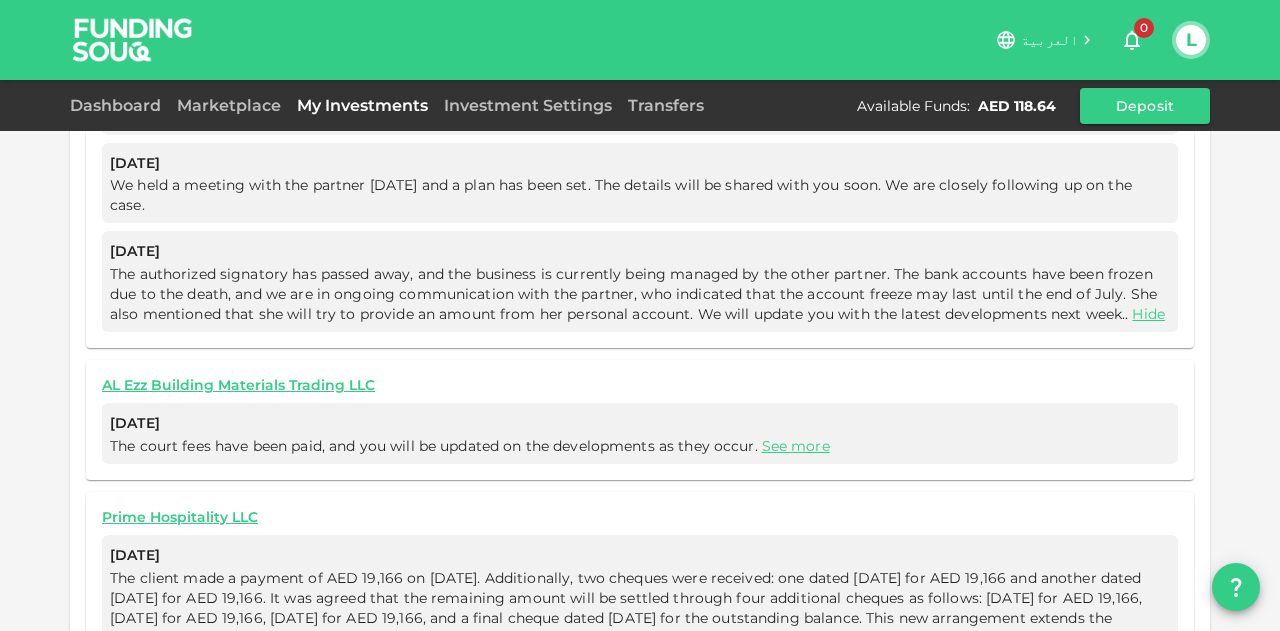 scroll, scrollTop: 2972, scrollLeft: 0, axis: vertical 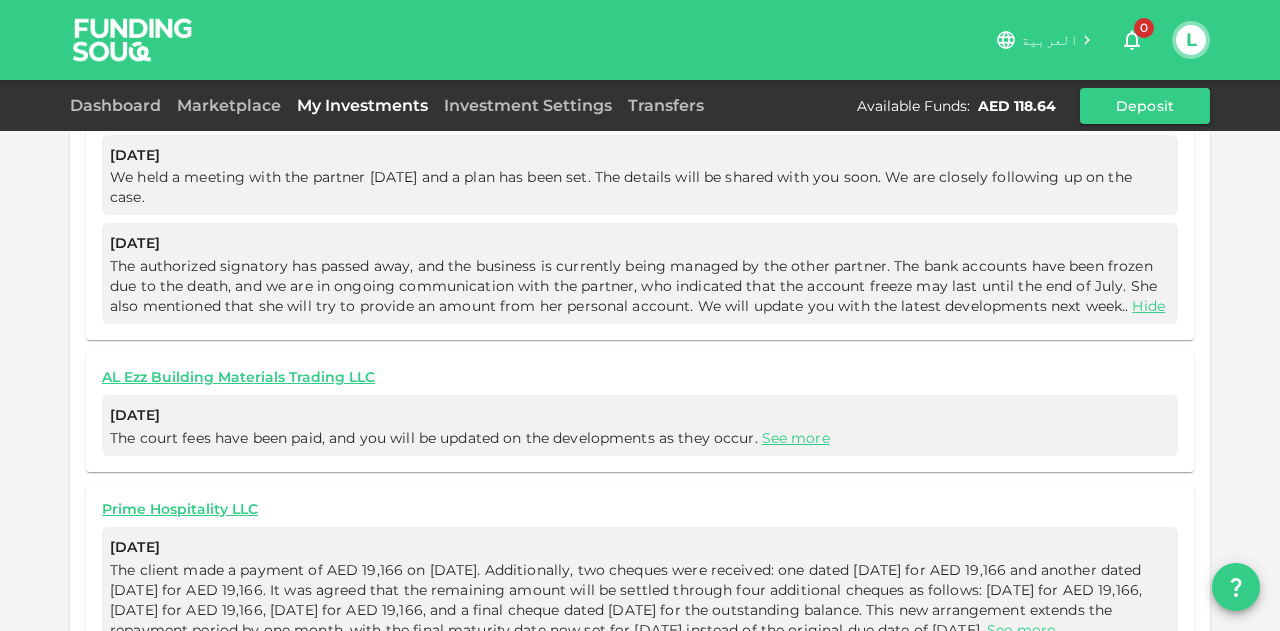 click on "See more" at bounding box center [1021, 630] 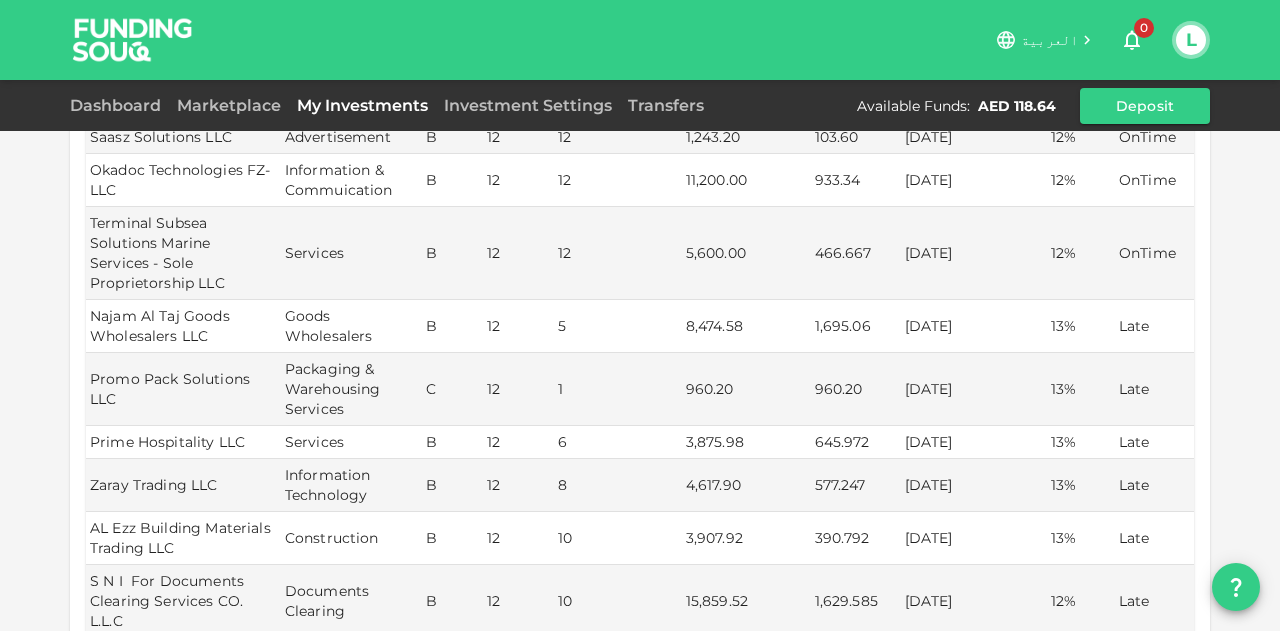 scroll, scrollTop: 2172, scrollLeft: 0, axis: vertical 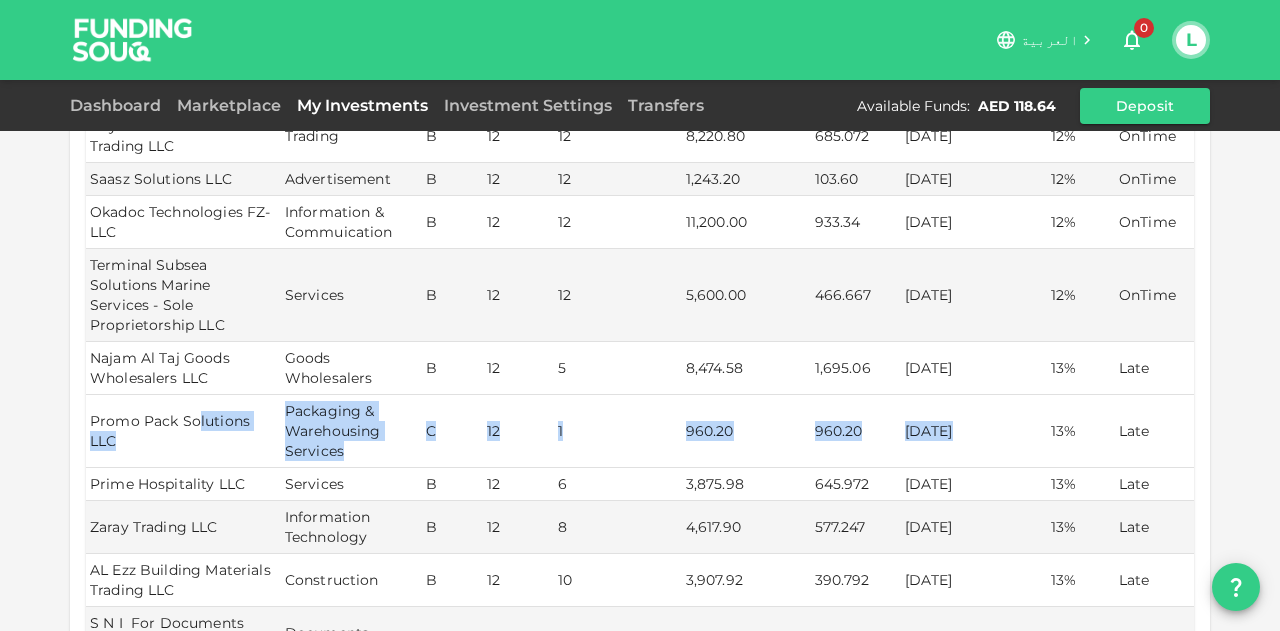 drag, startPoint x: 248, startPoint y: 350, endPoint x: 942, endPoint y: 359, distance: 694.05835 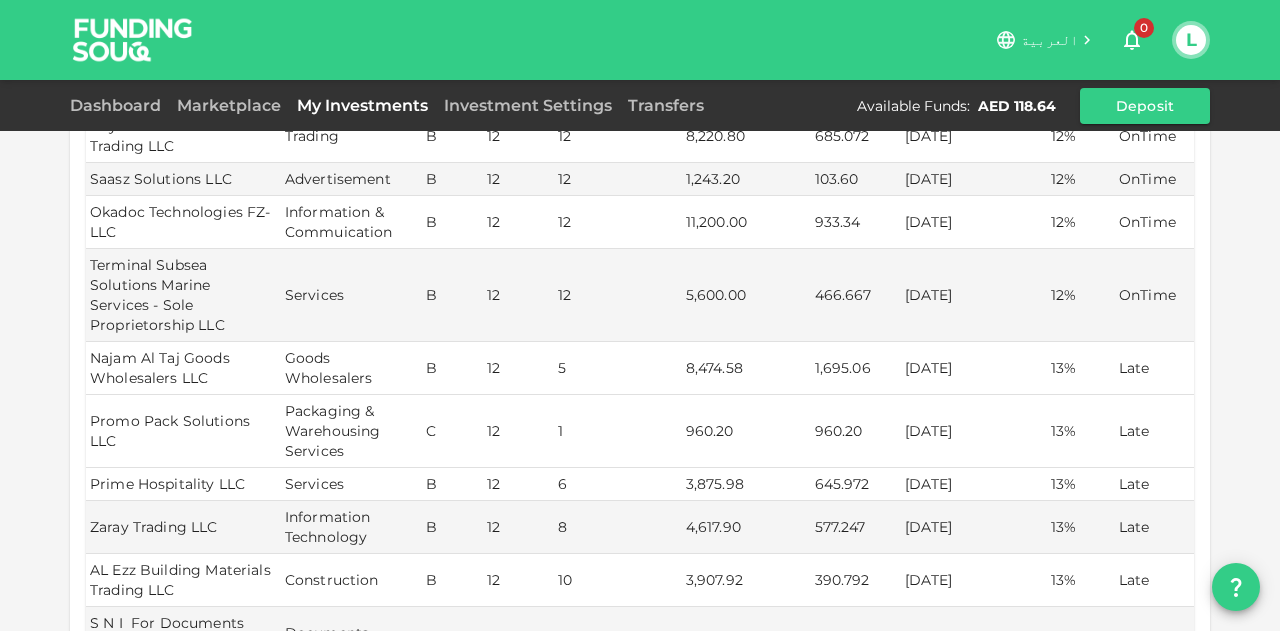 click on "960.20" at bounding box center (746, 431) 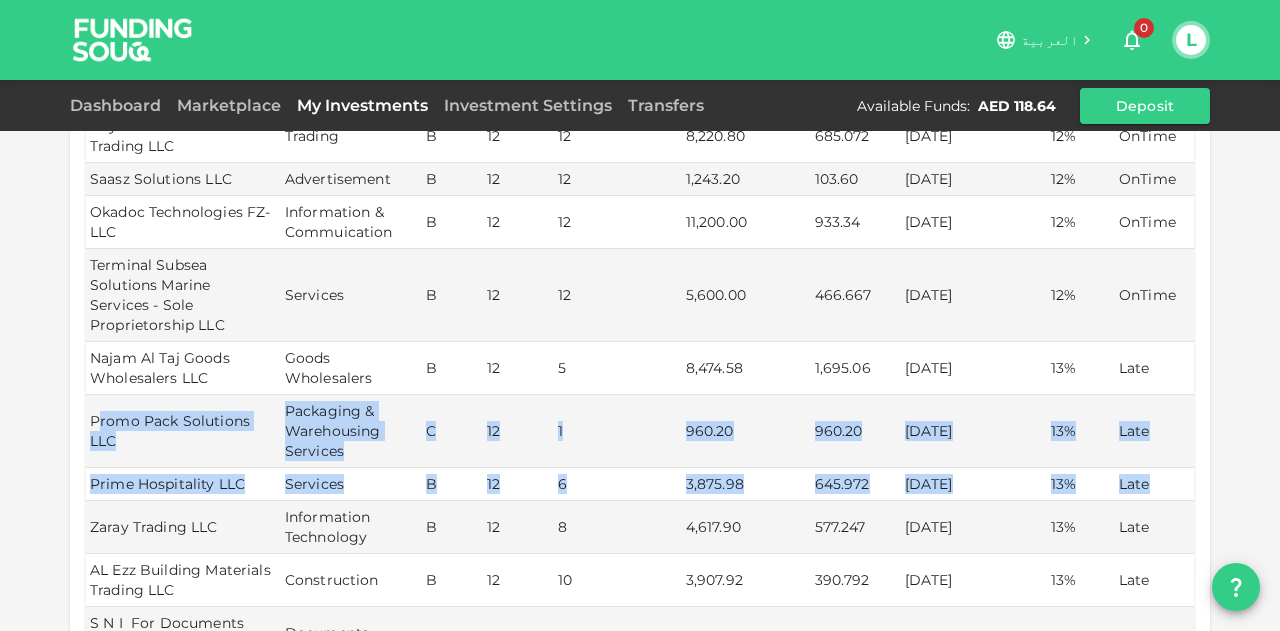 drag, startPoint x: 88, startPoint y: 348, endPoint x: 1176, endPoint y: 403, distance: 1089.3893 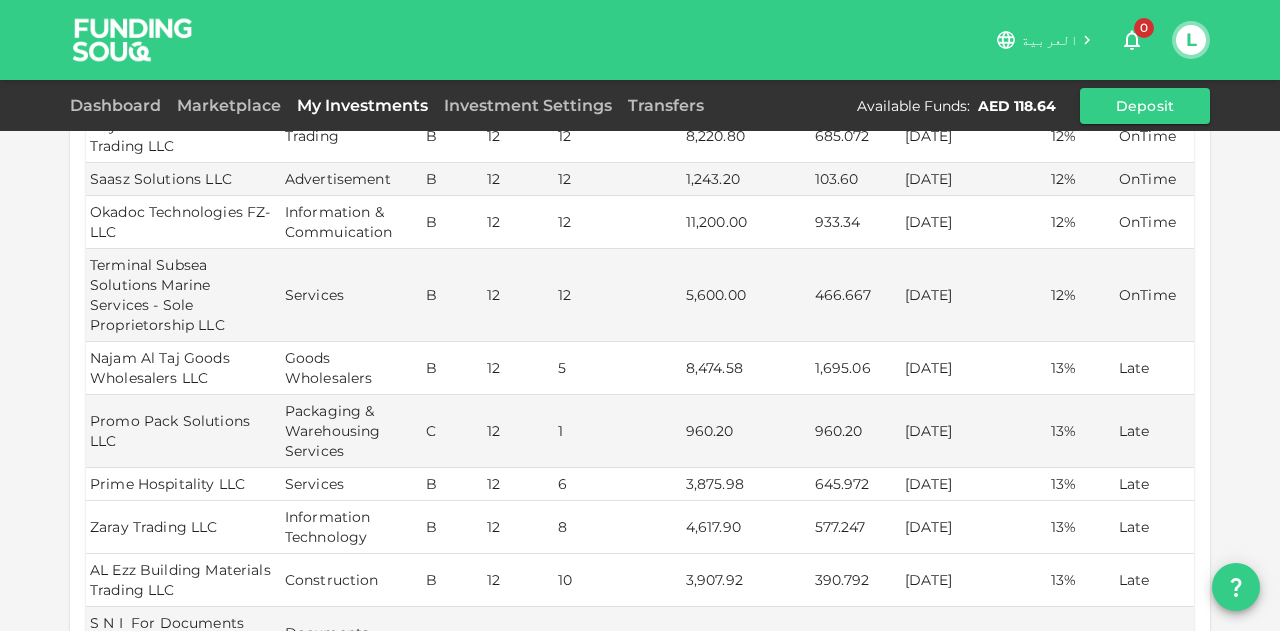 click on "4,617.90" at bounding box center (746, 527) 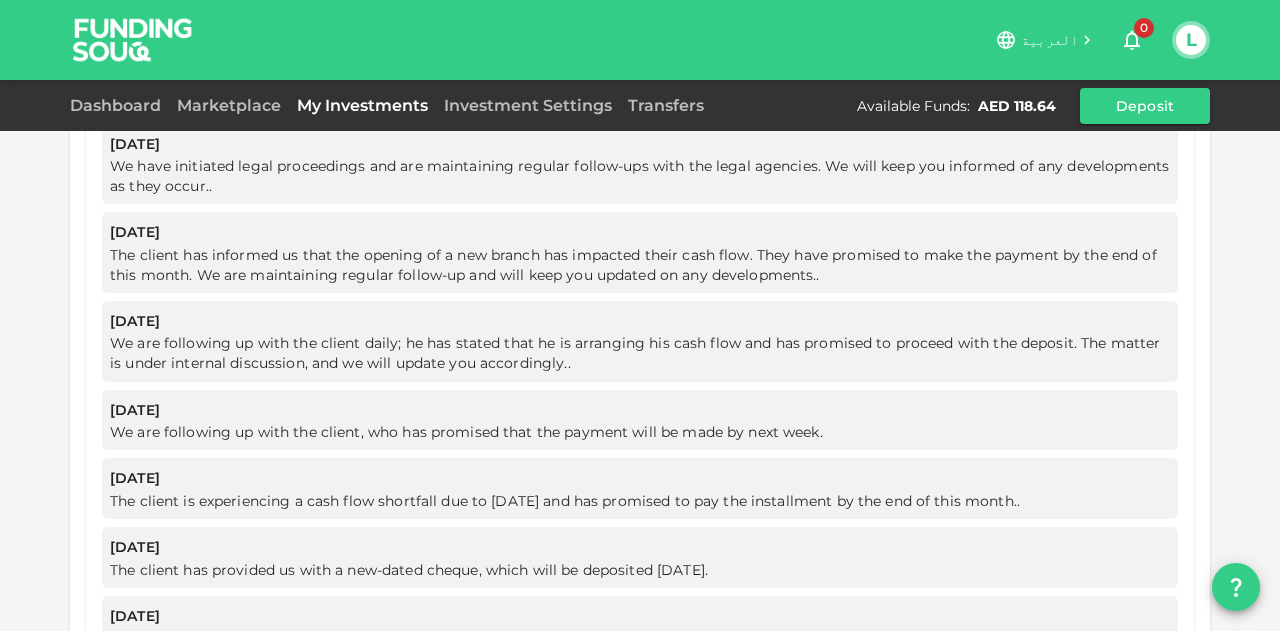 scroll, scrollTop: 3874, scrollLeft: 0, axis: vertical 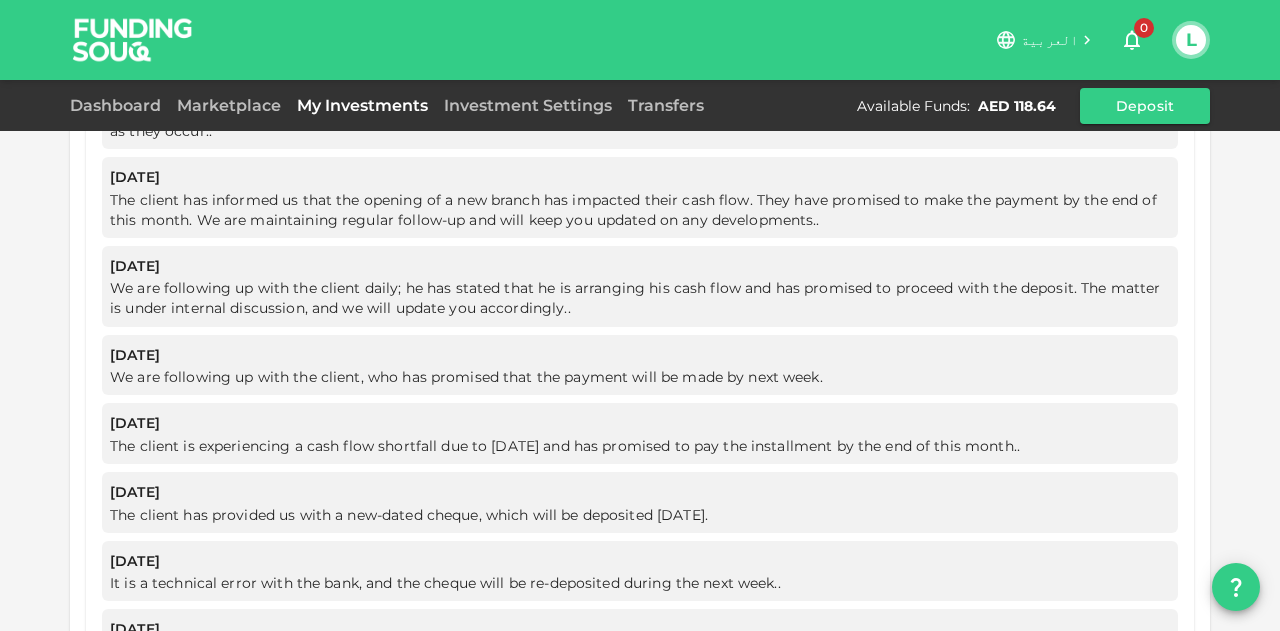 click on "2" at bounding box center (608, 712) 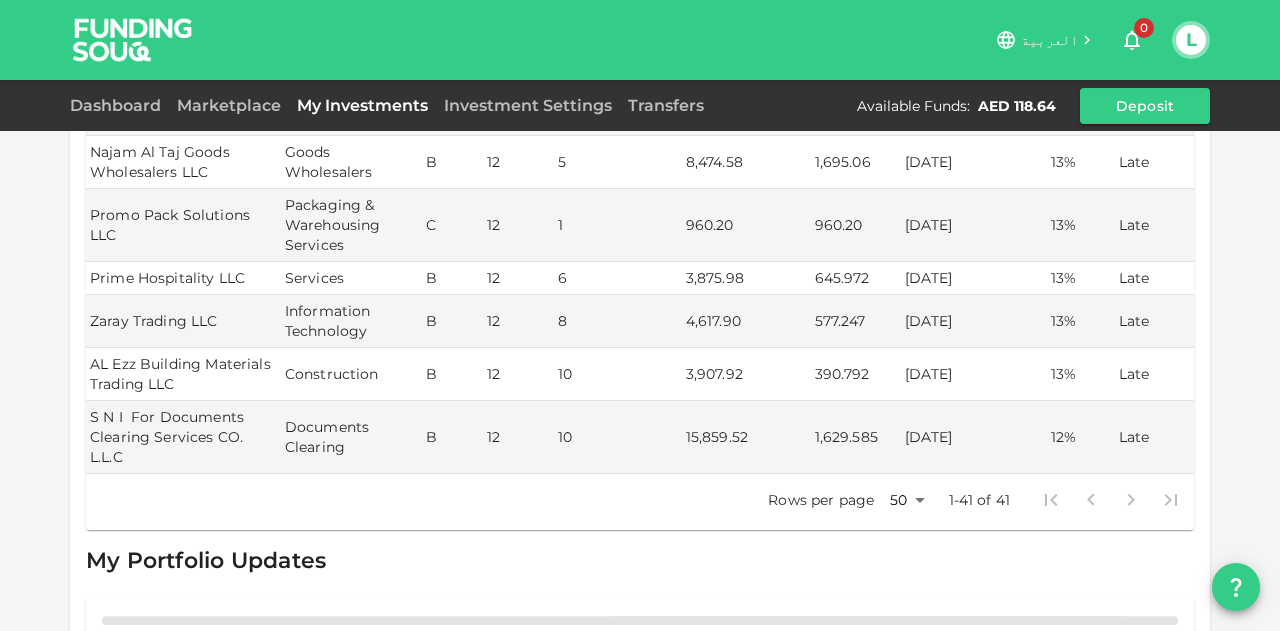 scroll, scrollTop: 2755, scrollLeft: 0, axis: vertical 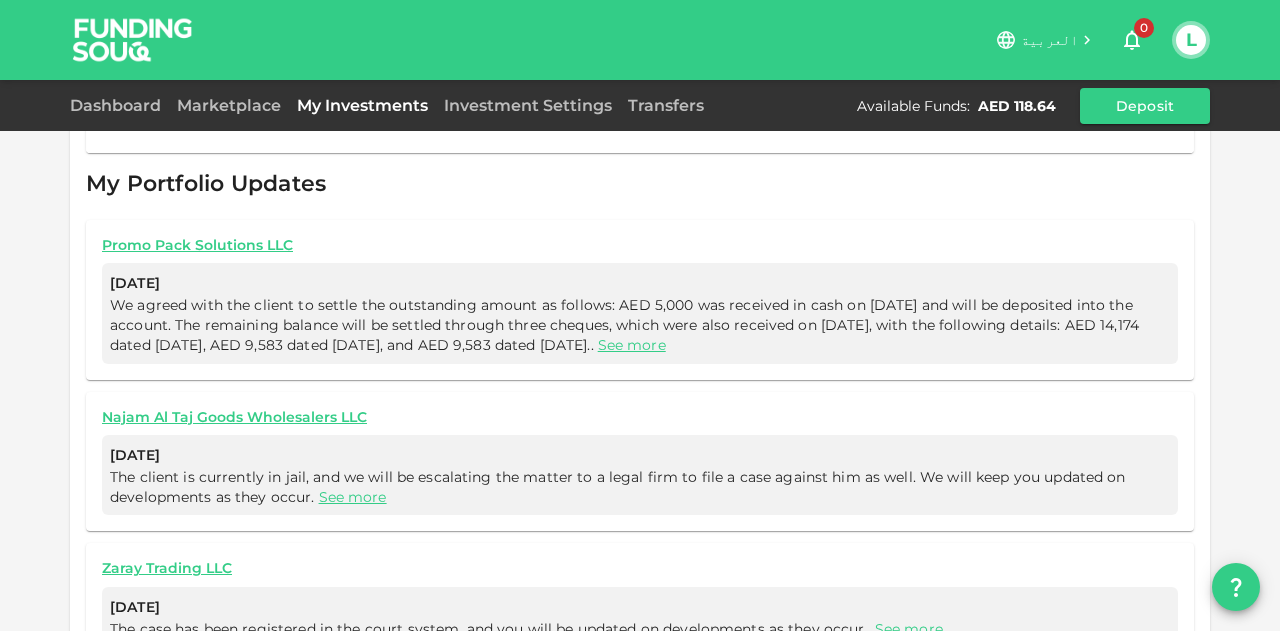 click on "See more" at bounding box center [909, 629] 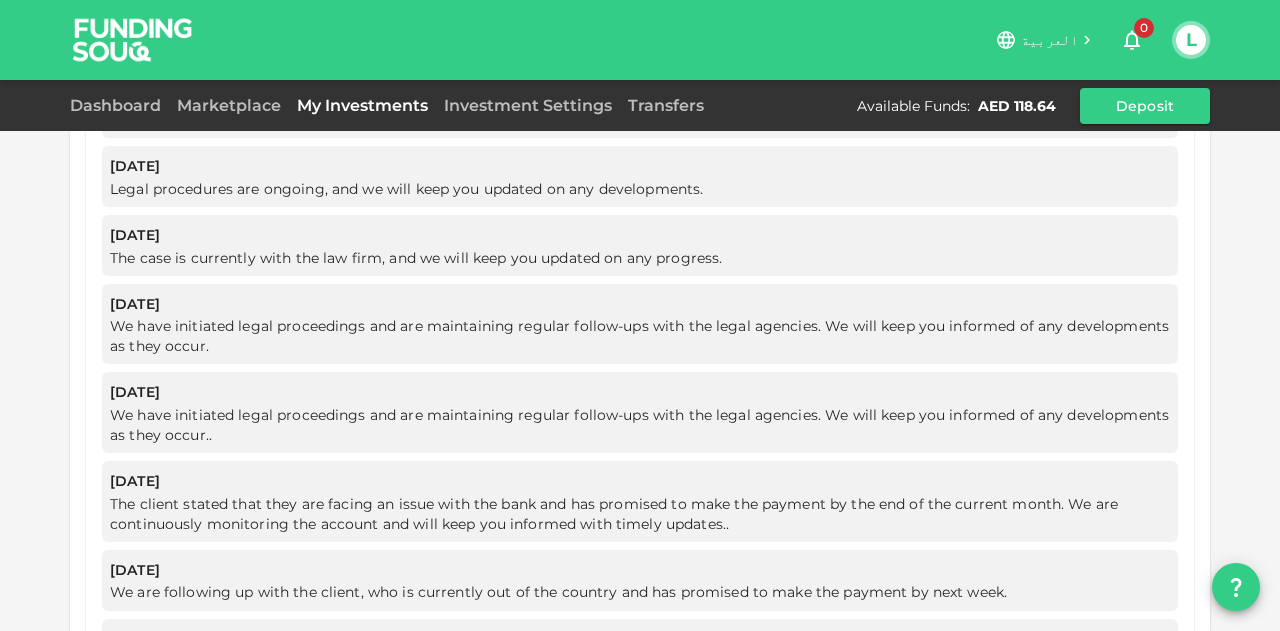 scroll, scrollTop: 3294, scrollLeft: 0, axis: vertical 